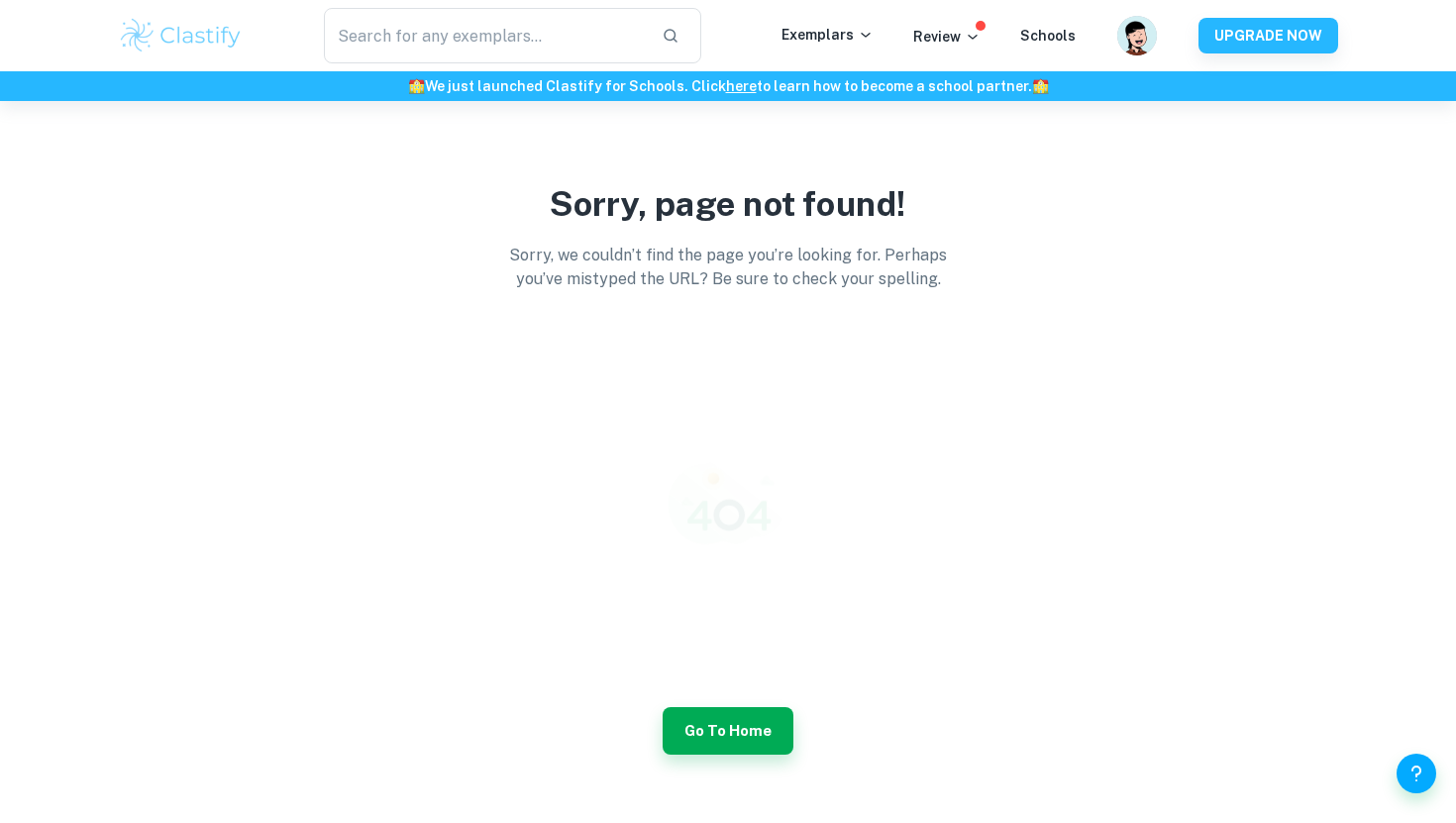 scroll, scrollTop: 0, scrollLeft: 0, axis: both 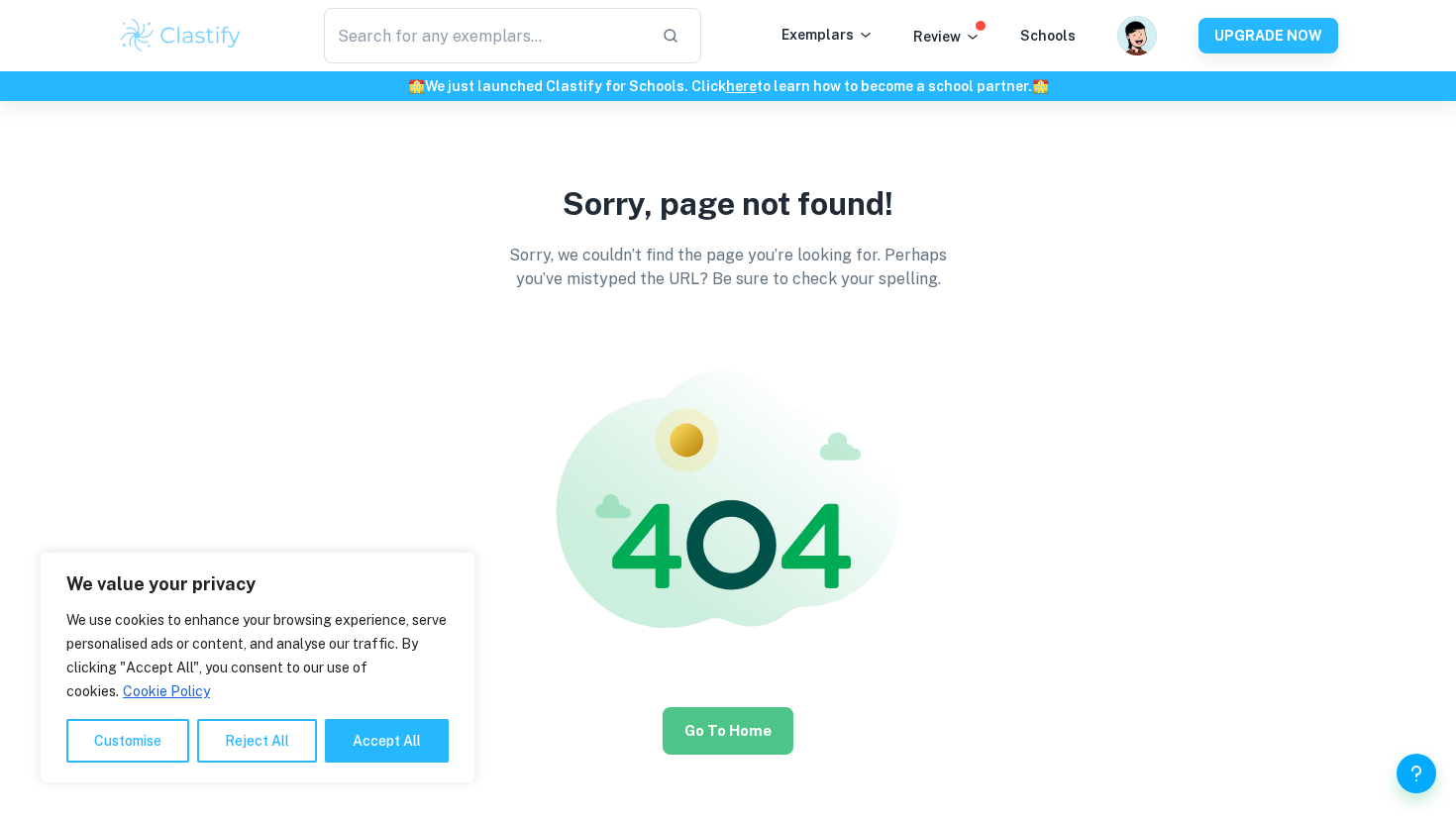 click on "Go to Home" at bounding box center [728, 731] 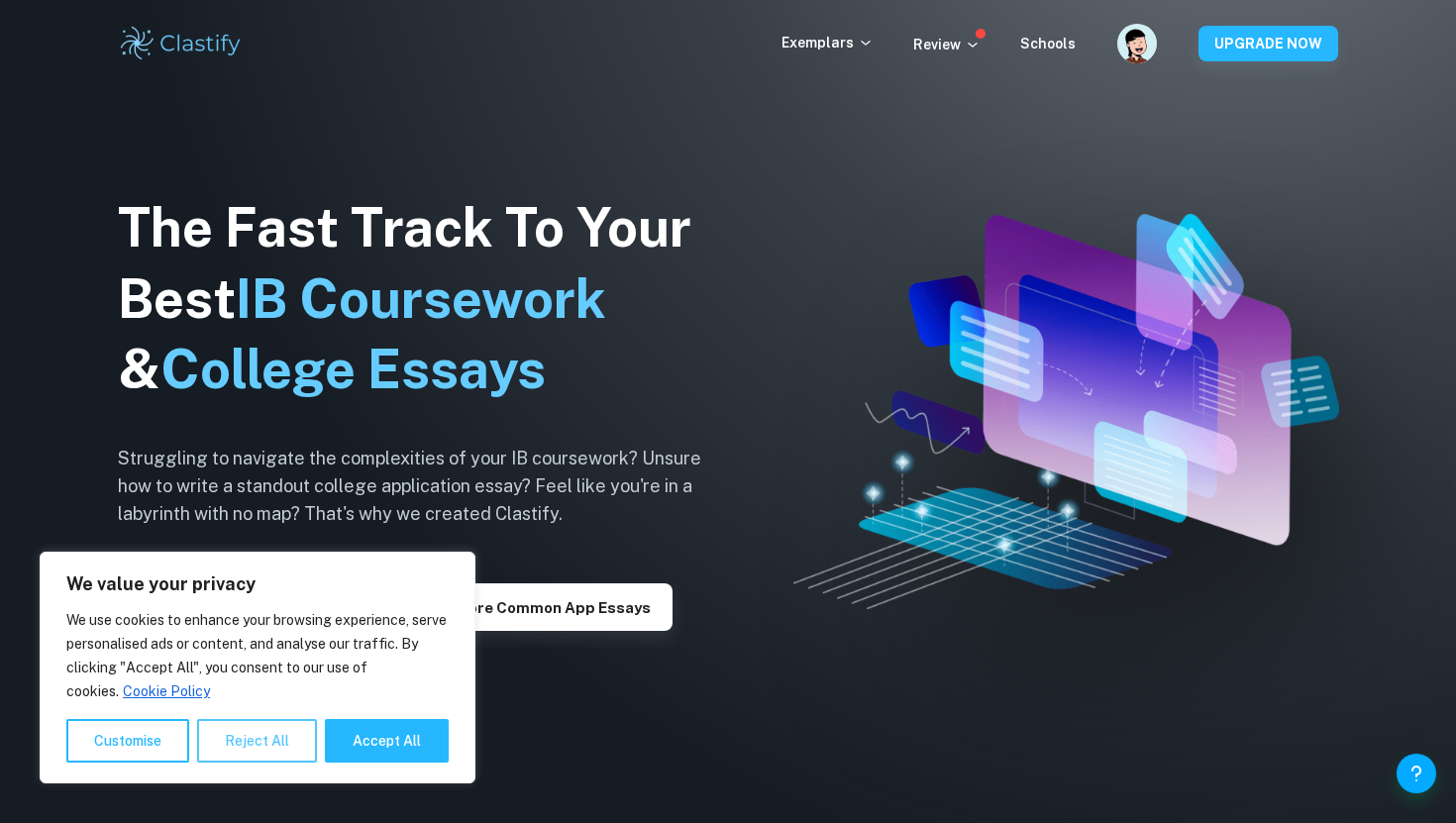 click on "Reject All" at bounding box center (257, 741) 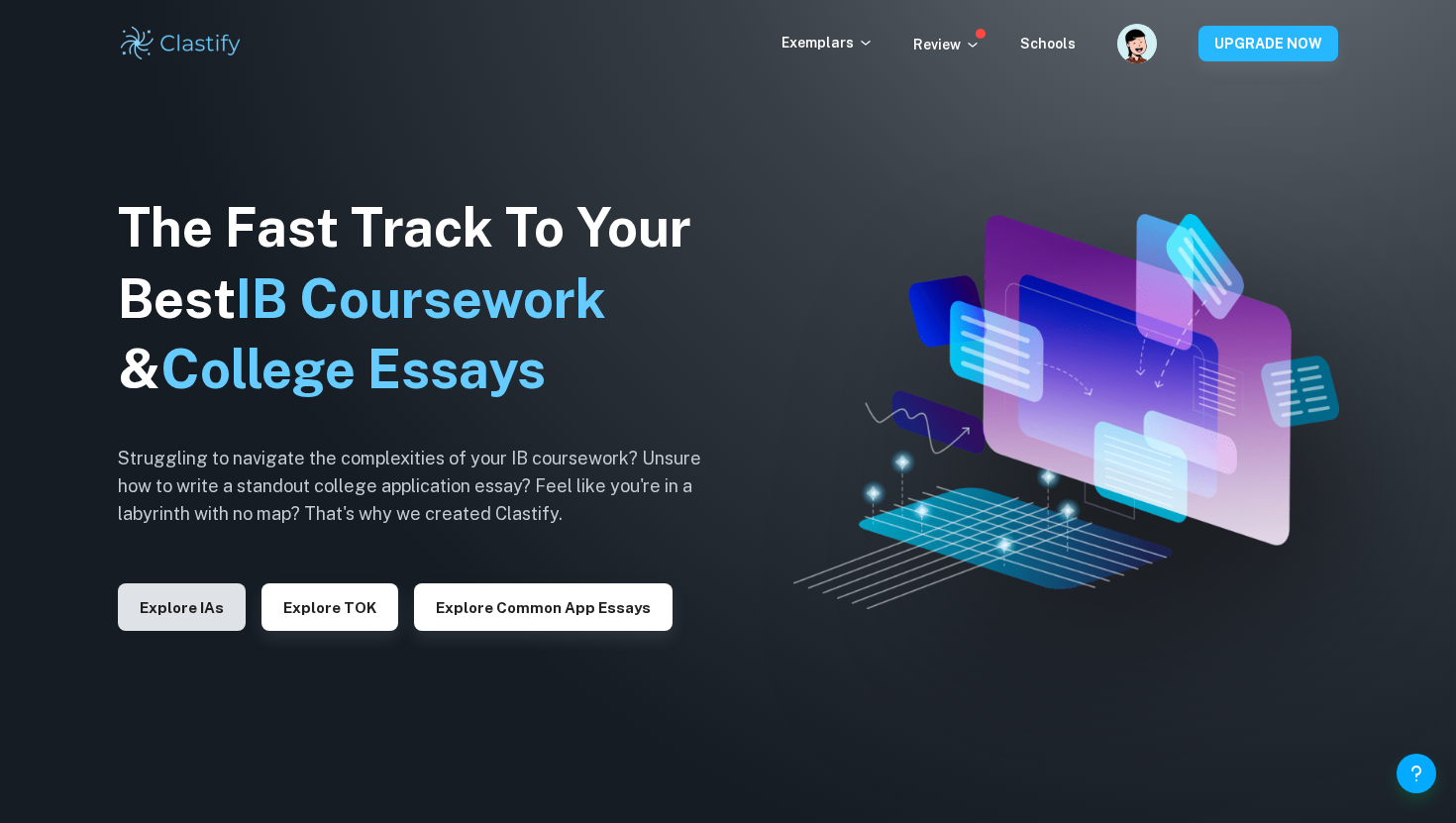 click on "Explore IAs" at bounding box center (181, 607) 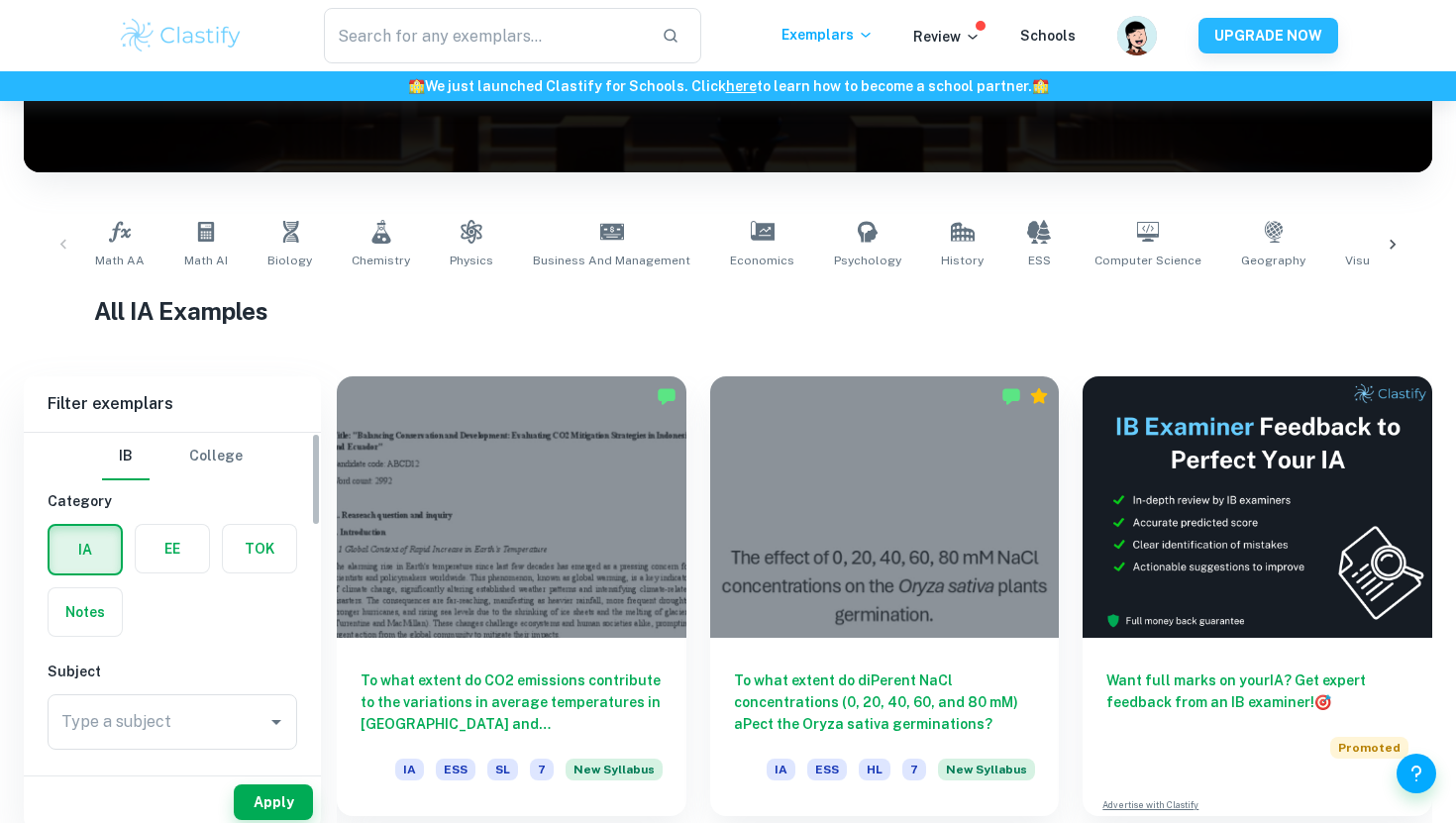 scroll, scrollTop: 306, scrollLeft: 0, axis: vertical 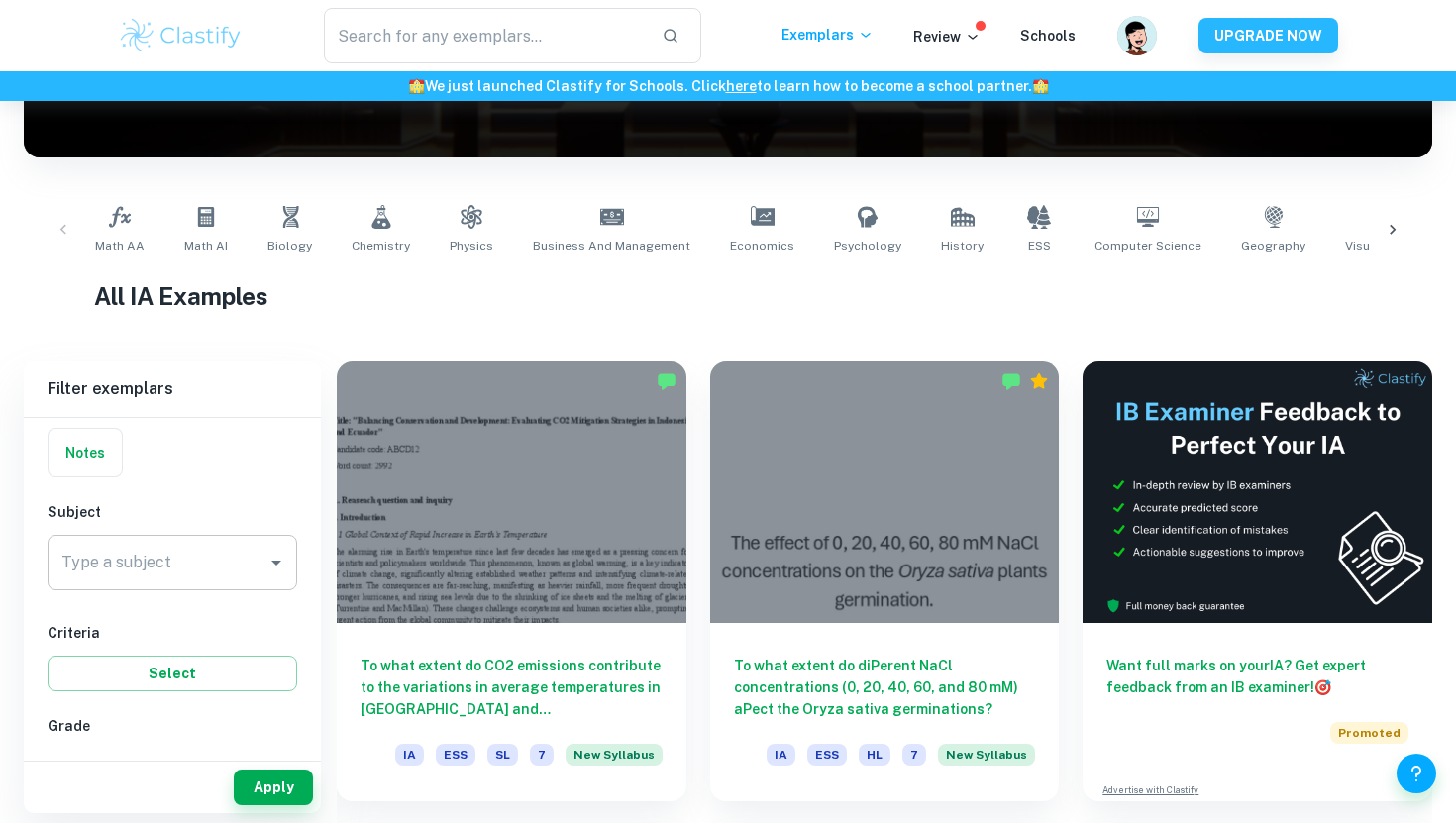 click on "Type a subject" at bounding box center (157, 563) 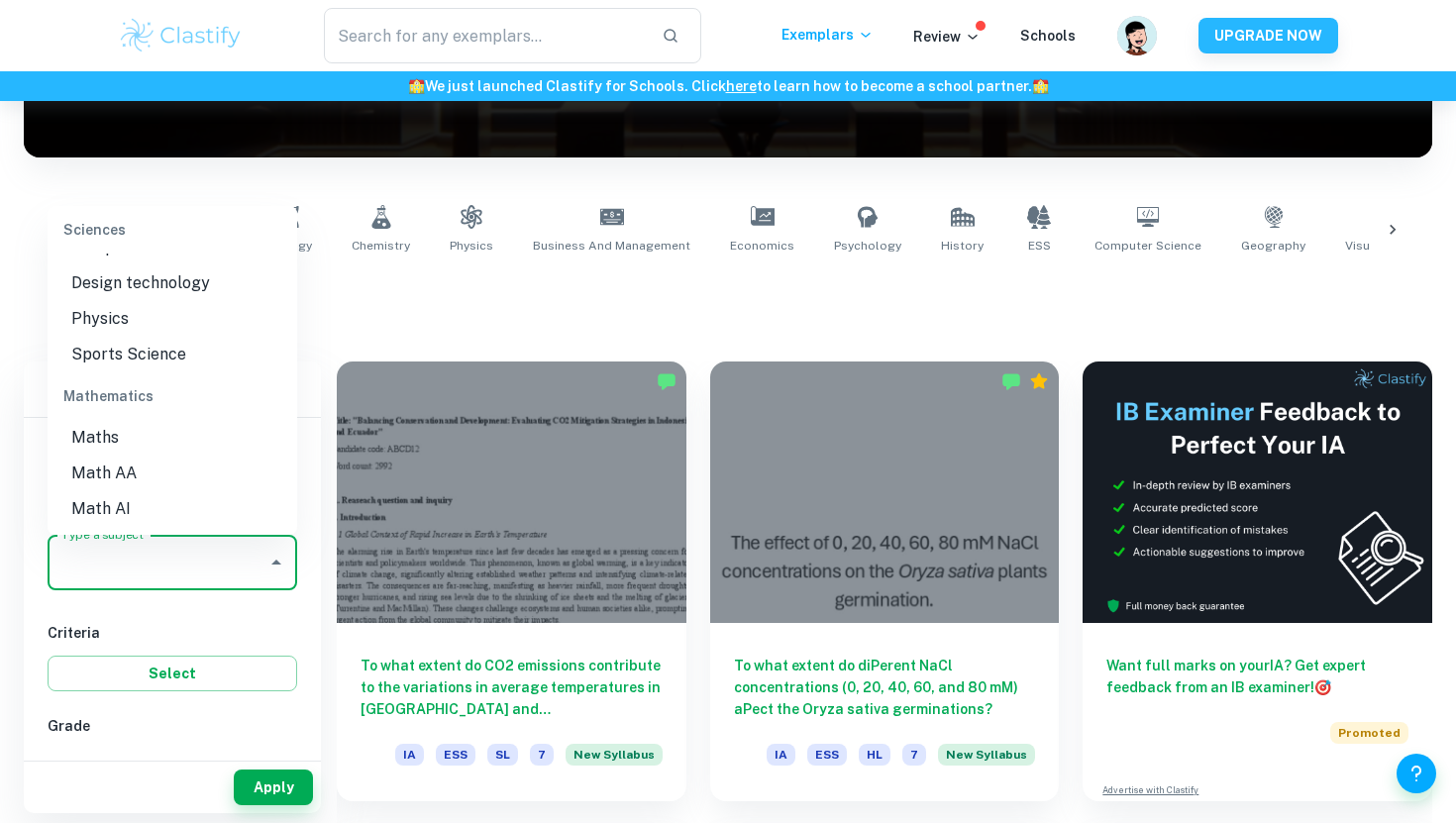 scroll, scrollTop: 2580, scrollLeft: 0, axis: vertical 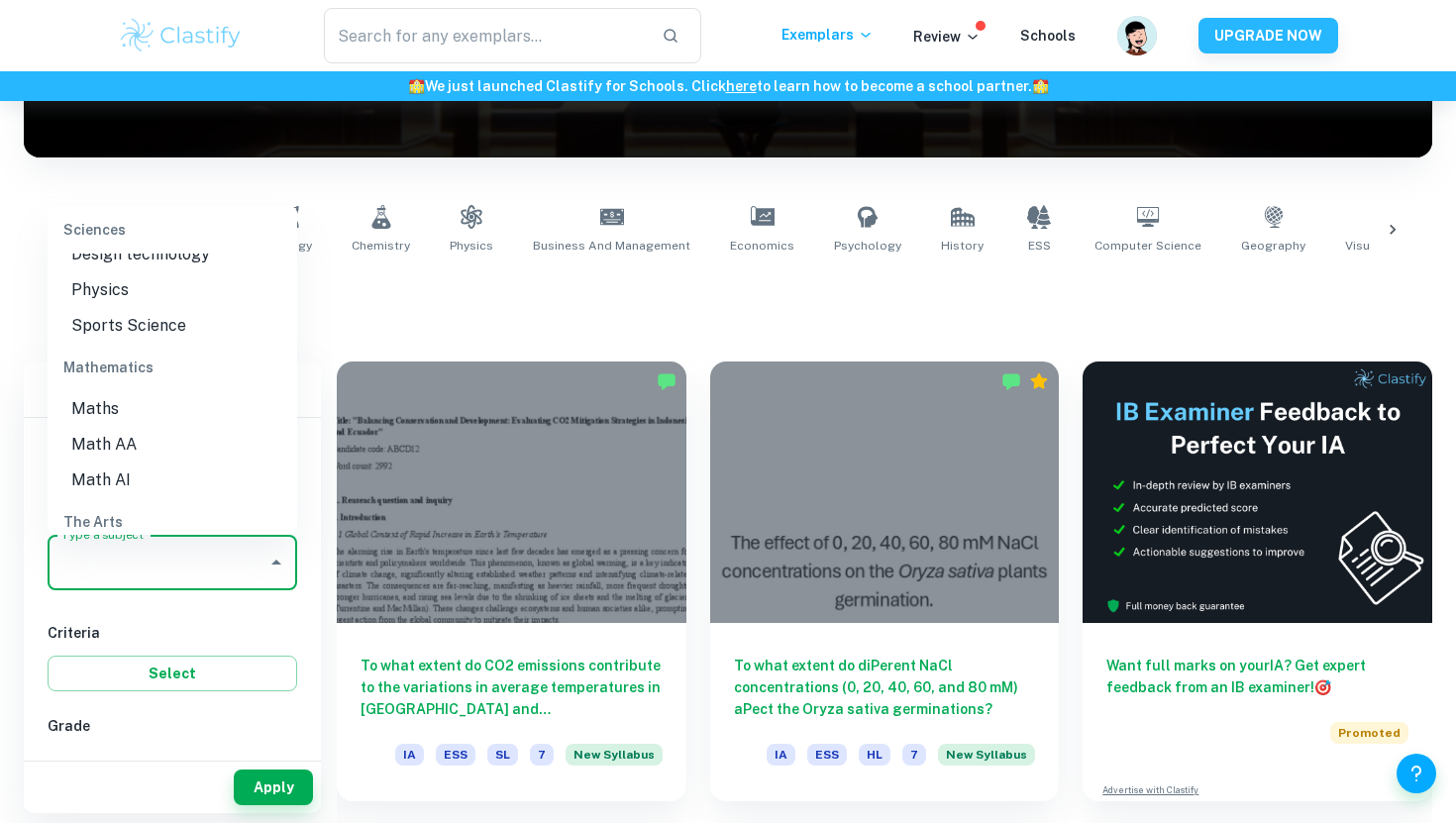 click on "Math AA" at bounding box center (172, 445) 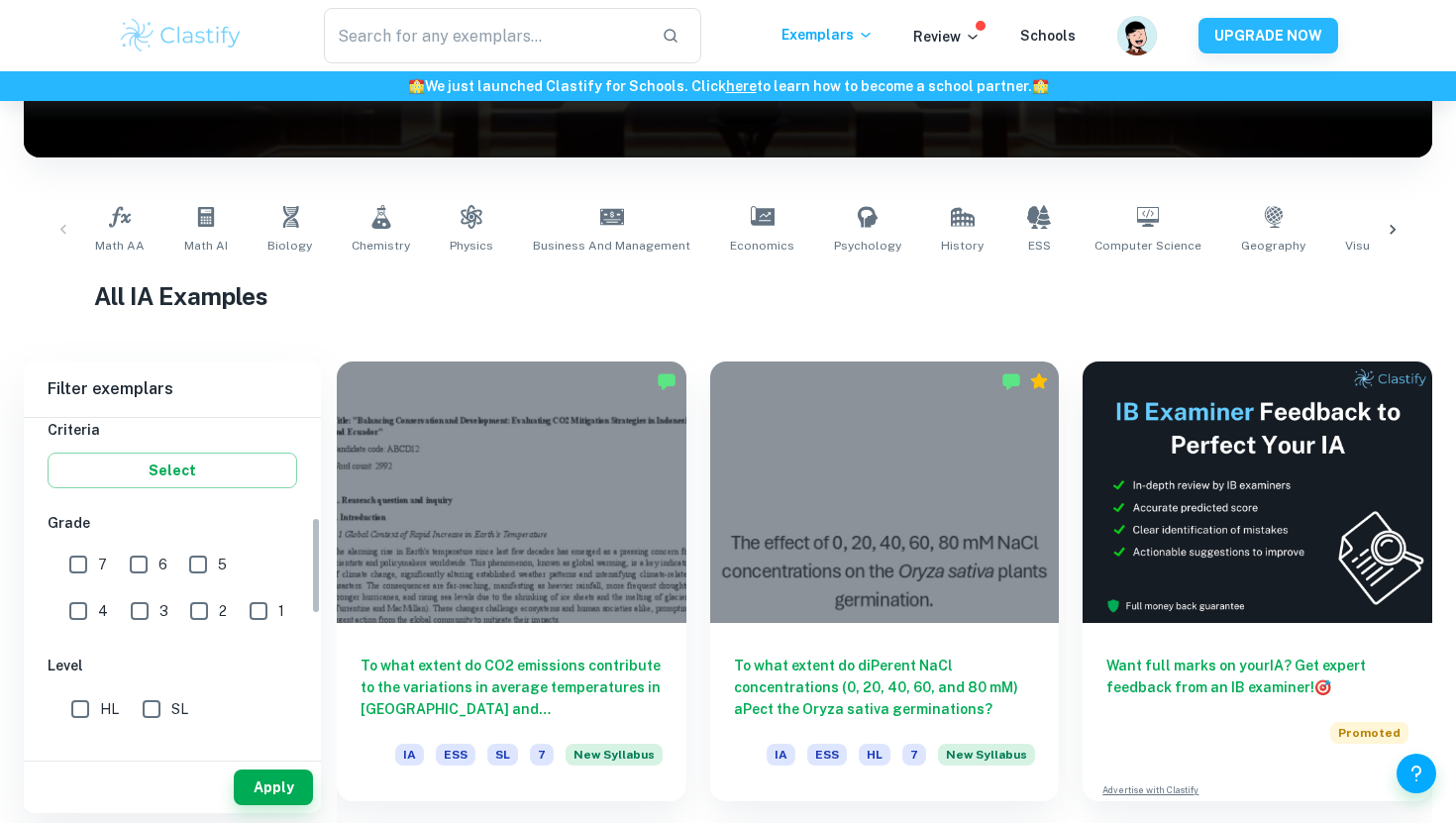scroll, scrollTop: 339, scrollLeft: 0, axis: vertical 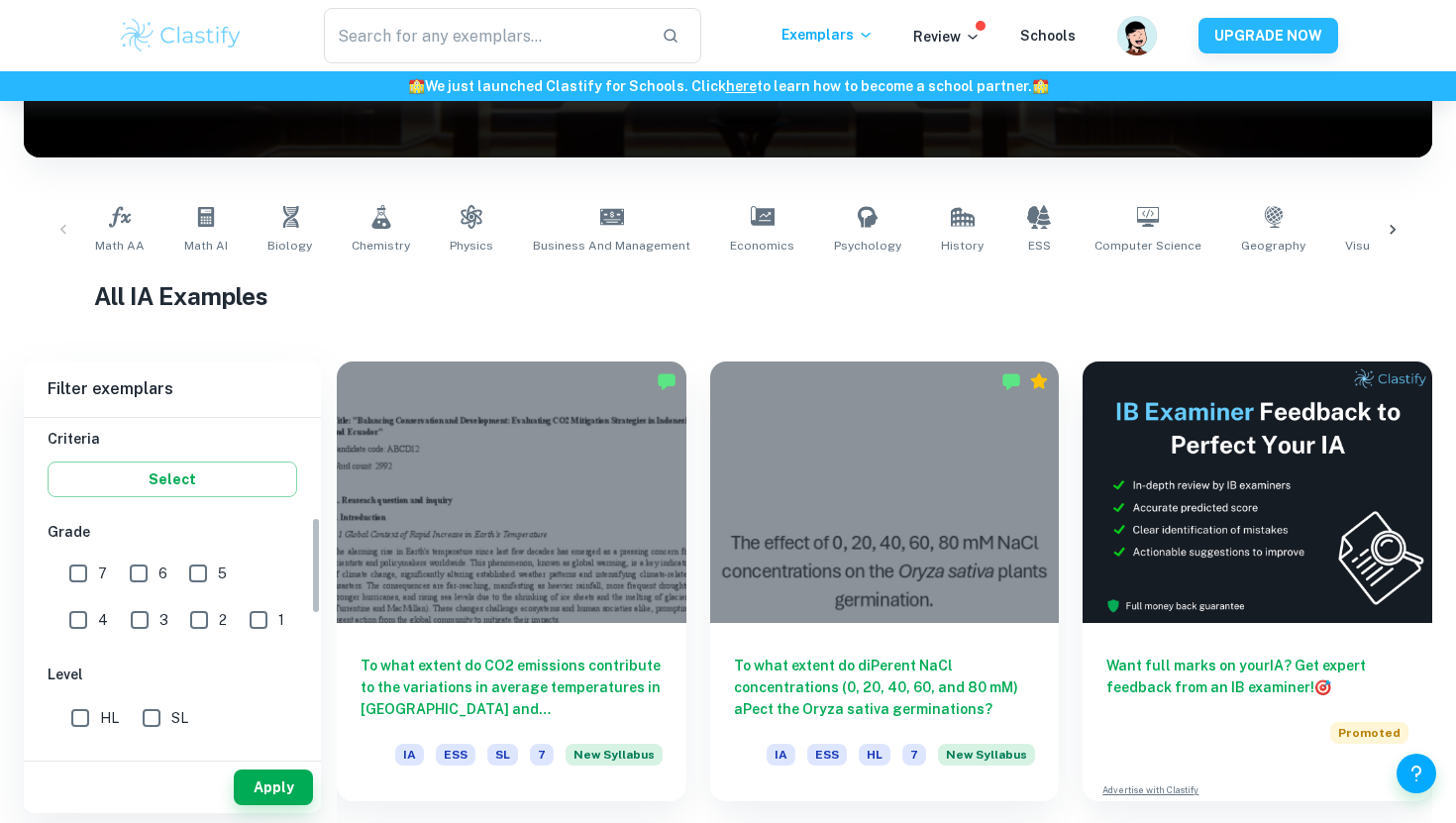 click on "7" at bounding box center [78, 573] 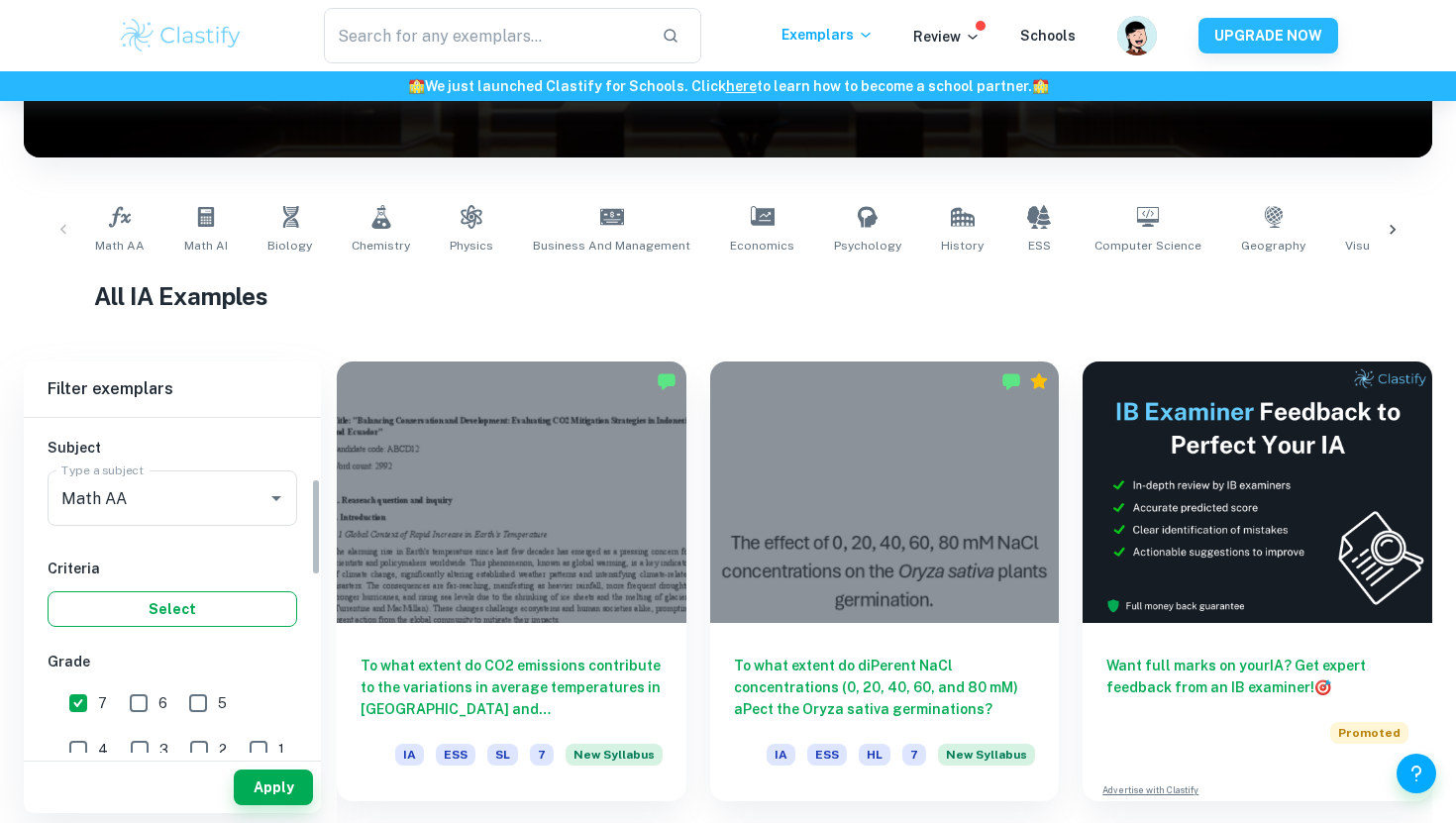 scroll, scrollTop: 197, scrollLeft: 0, axis: vertical 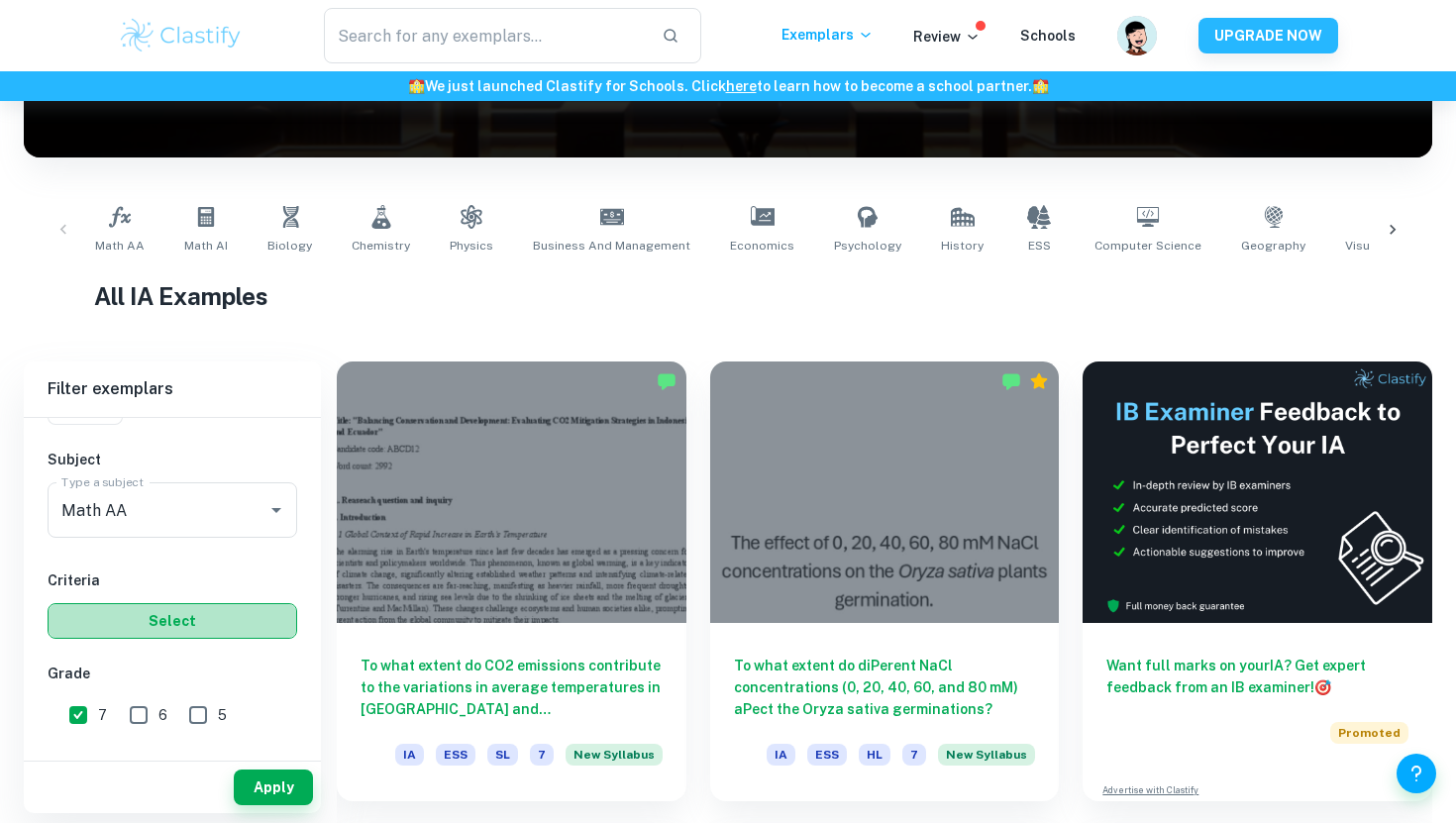 click on "Select" at bounding box center (172, 621) 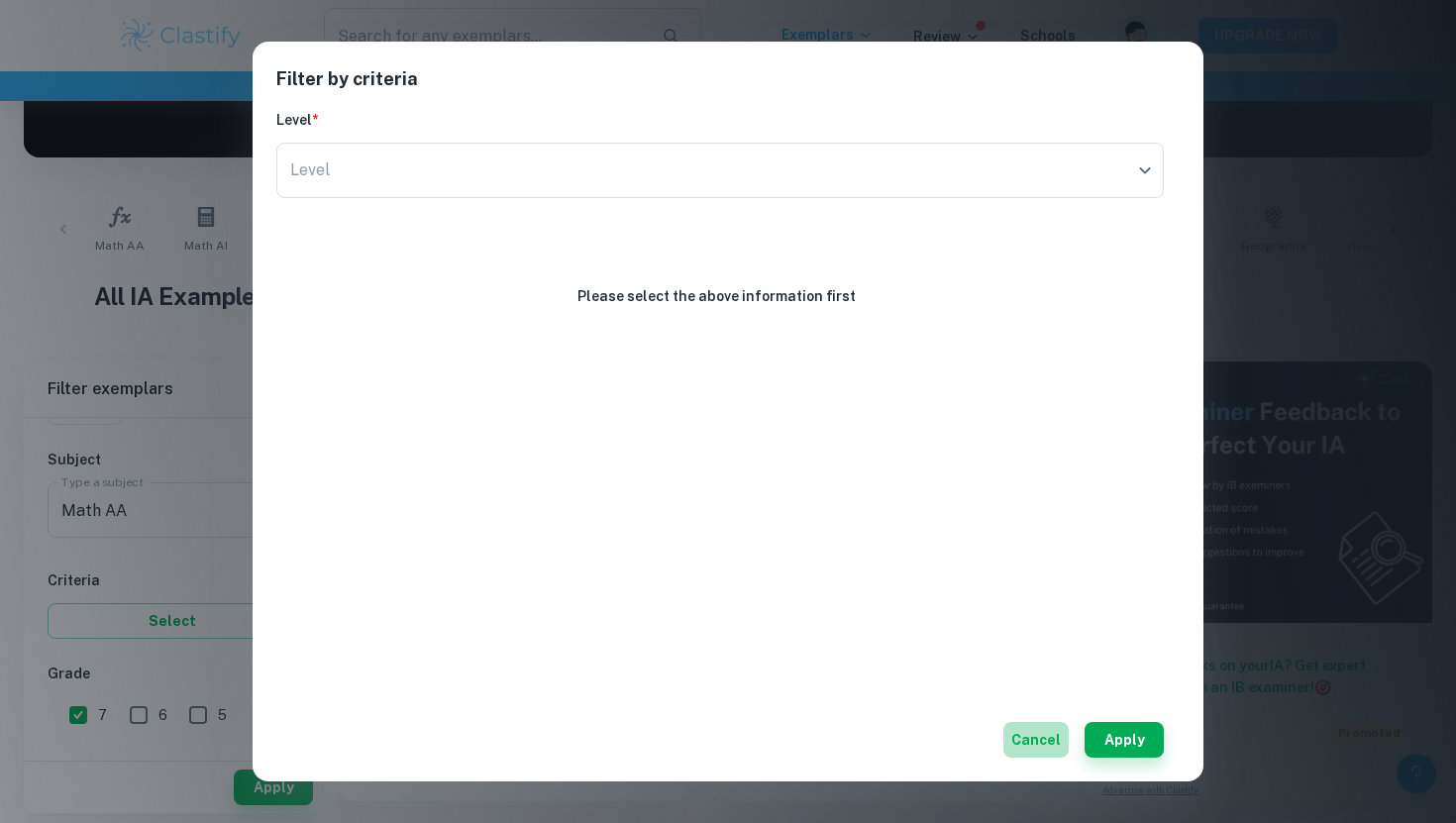 click on "Cancel" at bounding box center [1036, 740] 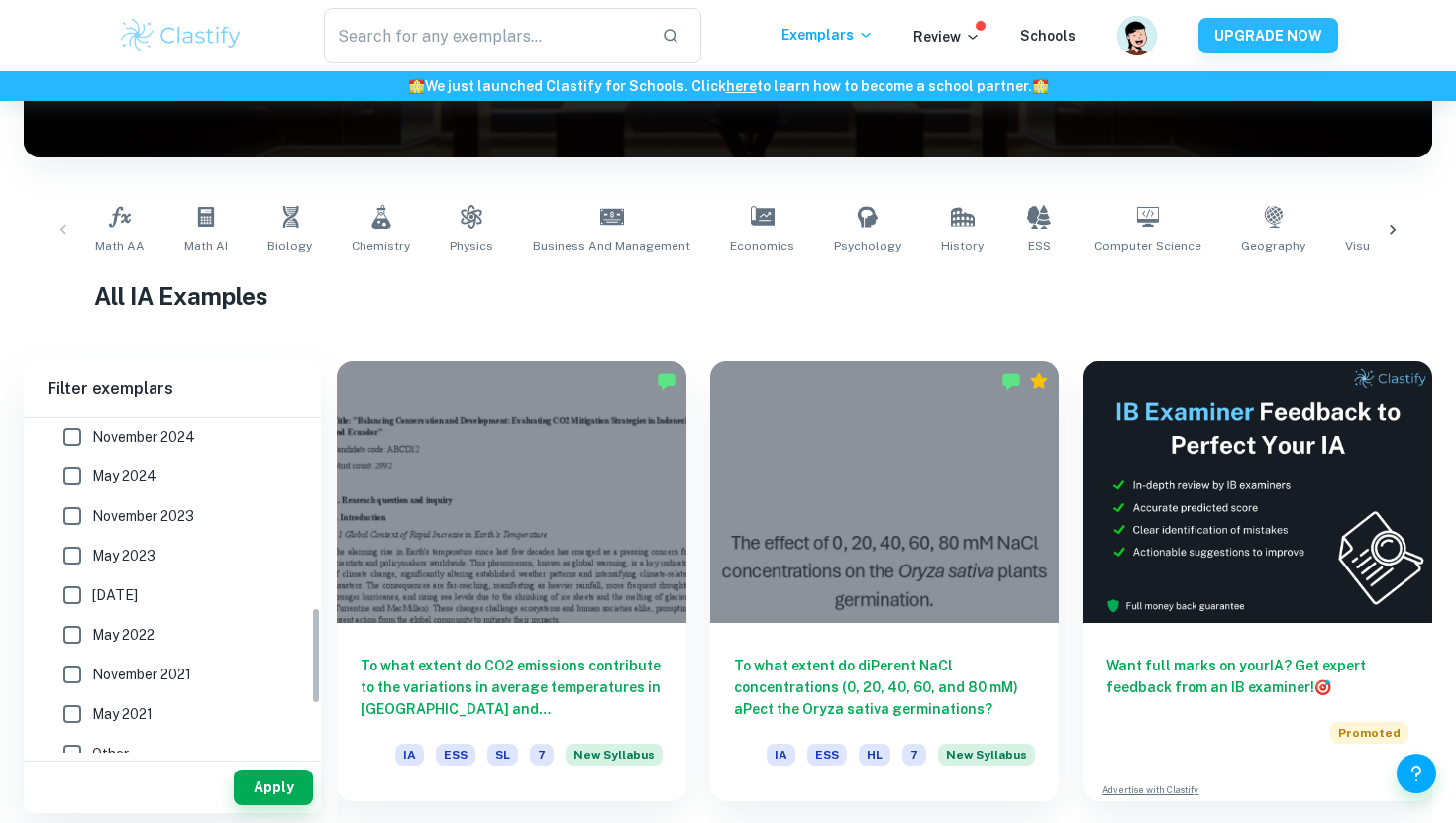 scroll, scrollTop: 810, scrollLeft: 0, axis: vertical 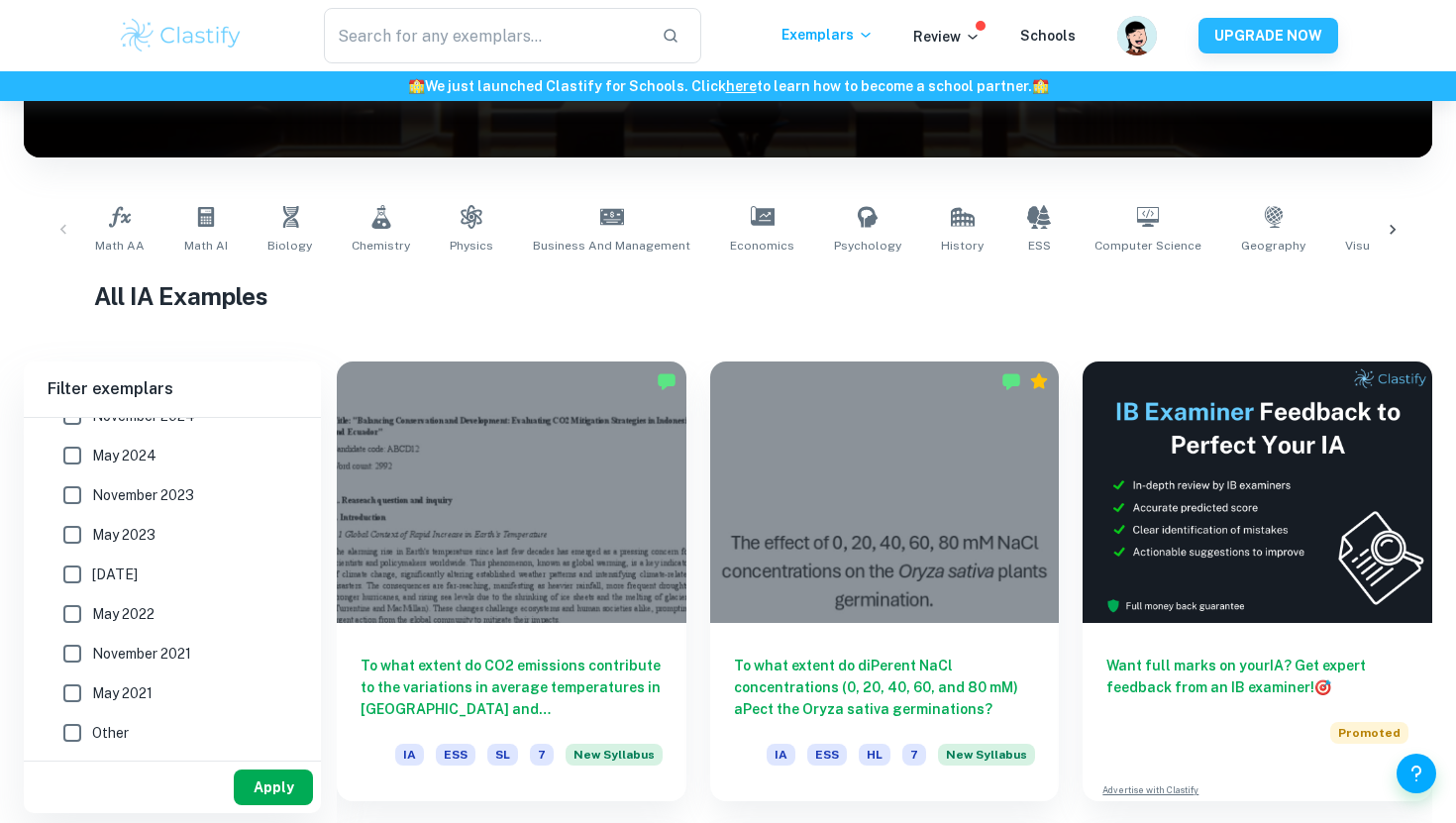 click on "Apply" at bounding box center [273, 787] 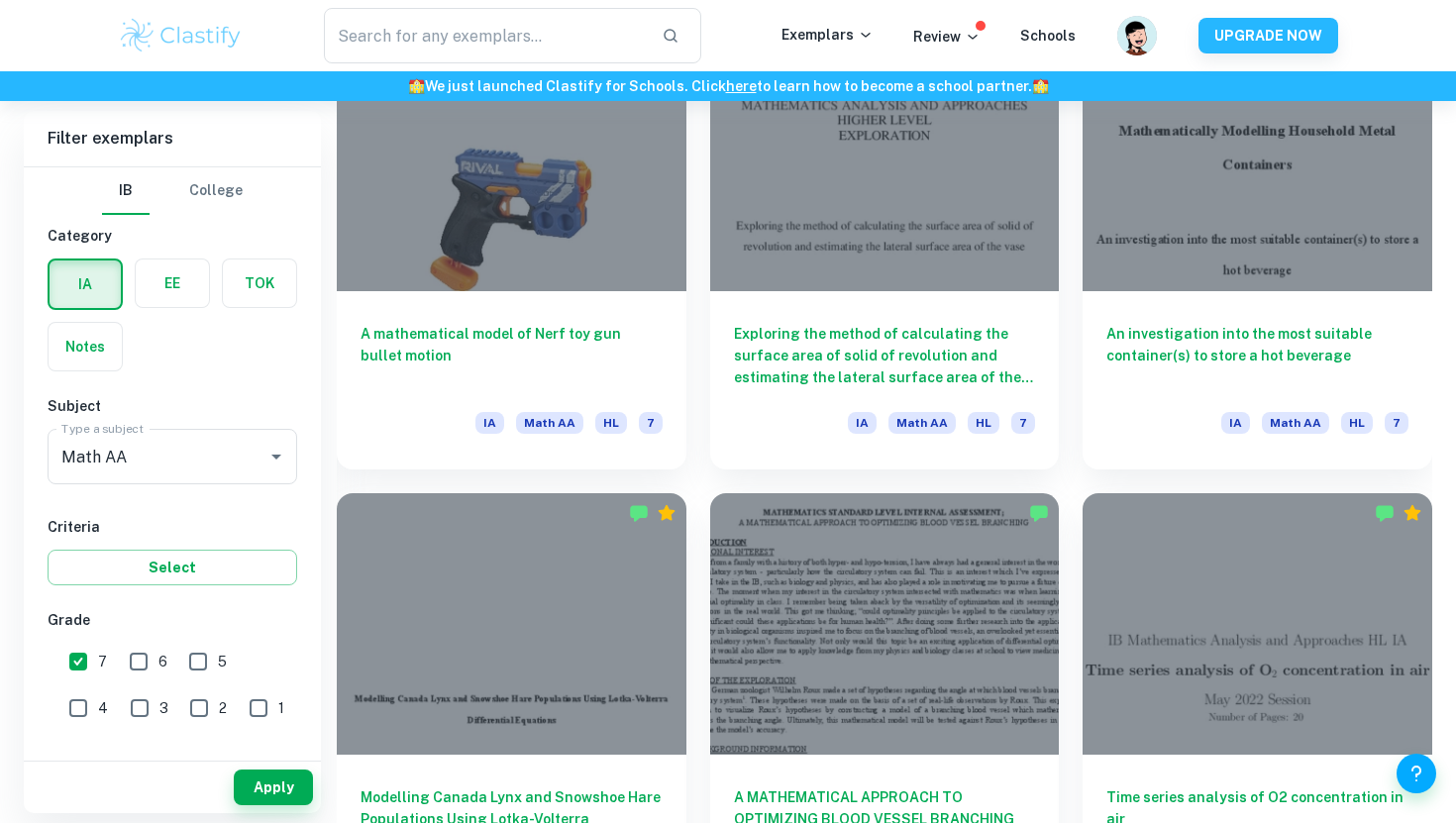 scroll, scrollTop: 2043, scrollLeft: 0, axis: vertical 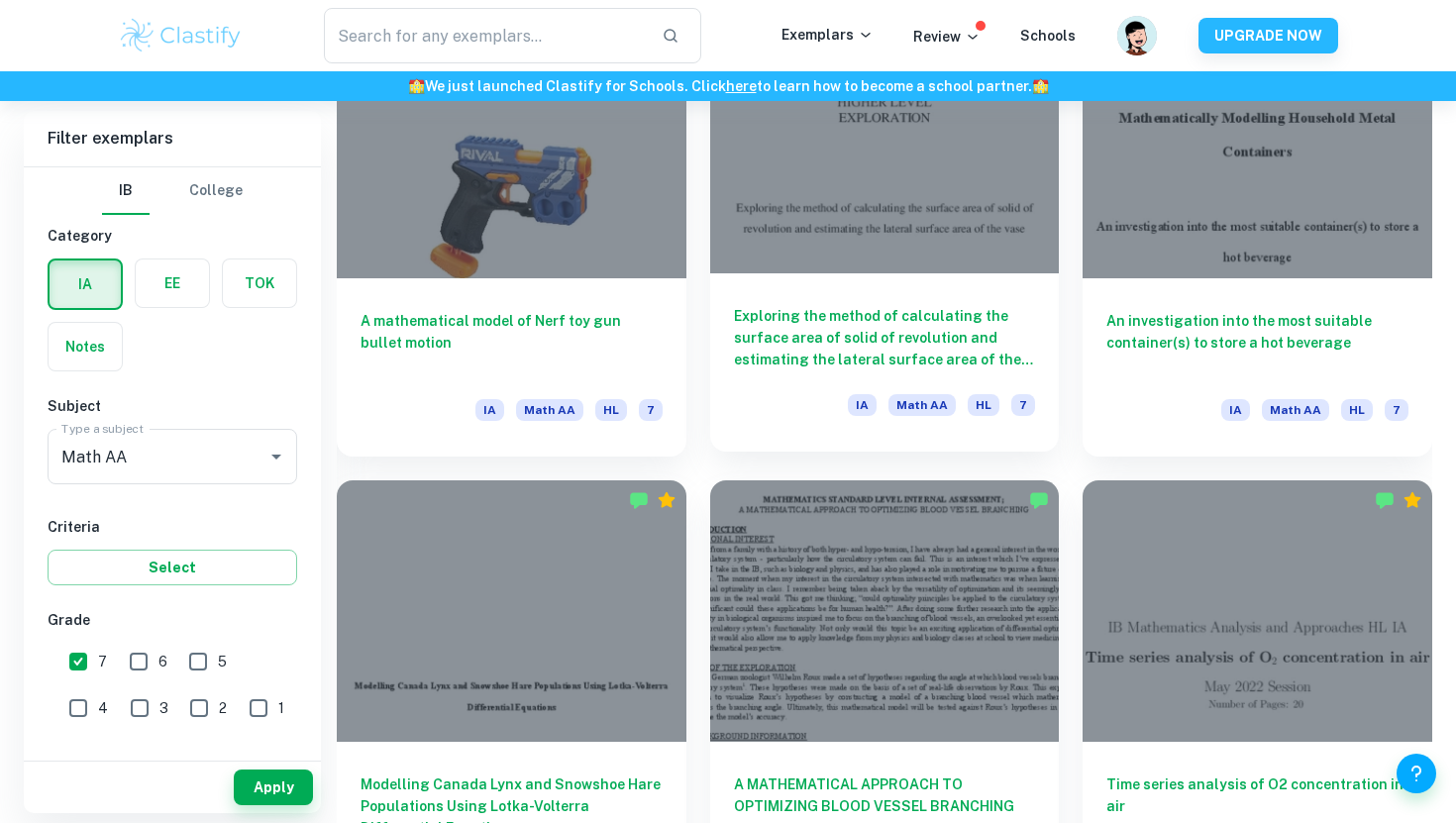 click at bounding box center [884, 142] 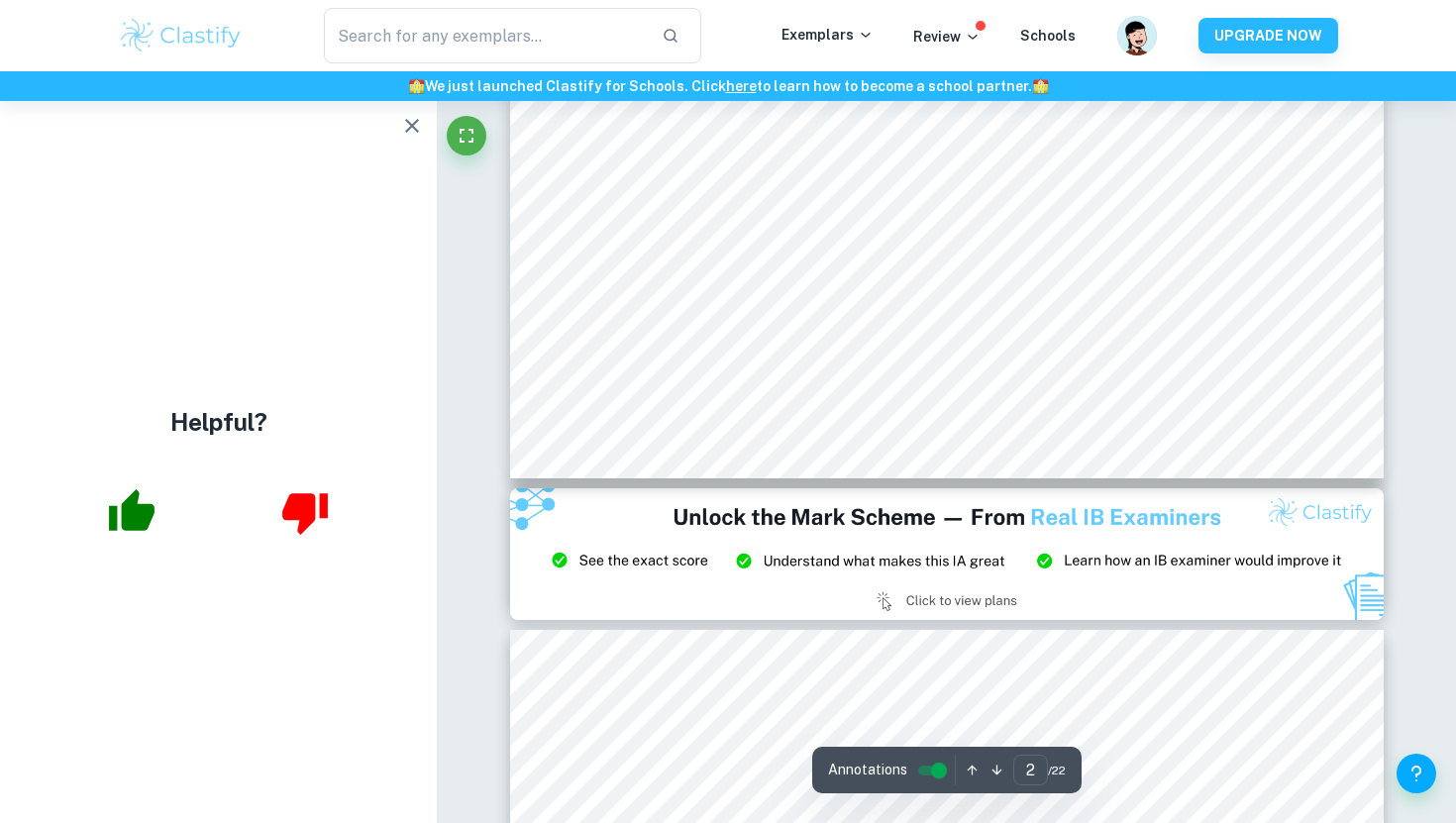 scroll, scrollTop: 2271, scrollLeft: 0, axis: vertical 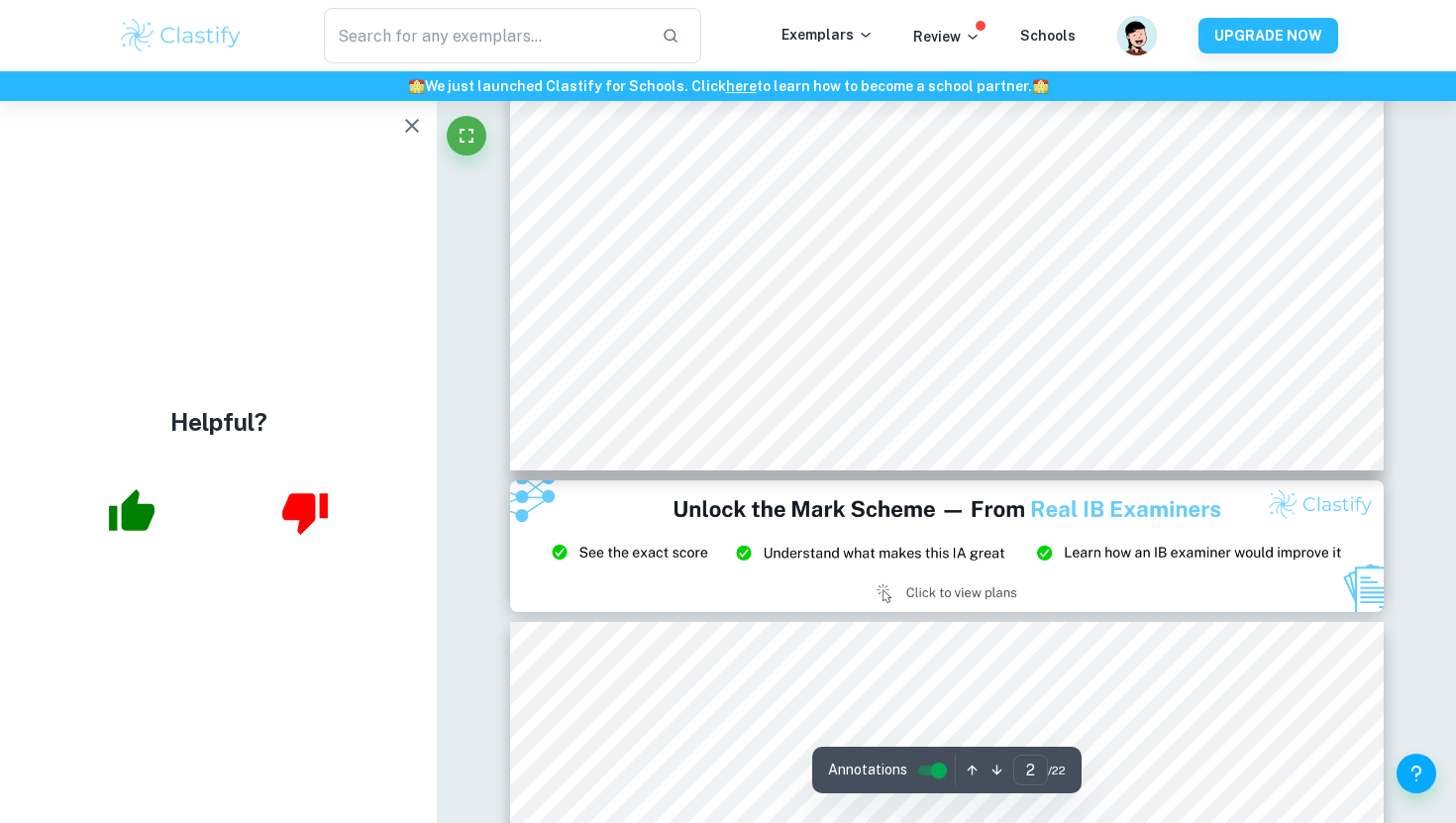 click at bounding box center (947, 546) 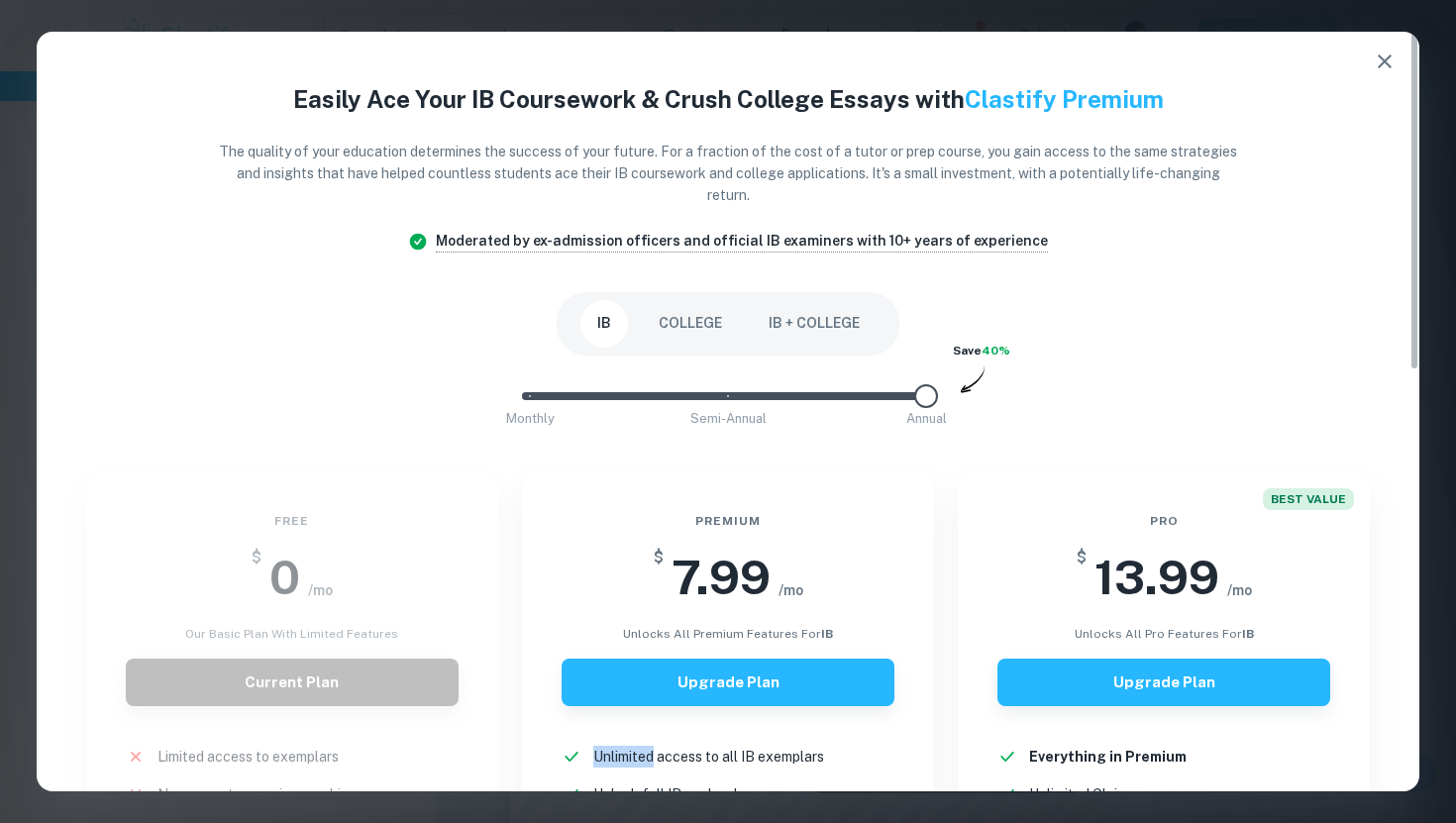 click on "Premium $ 7.99 /mo unlocks all premium features for  IB Upgrade Plan Unlimited access to all IB exemplars New! Unlock full IB mark schemes New! Full access to IB examiner comments New! See exact scores of IB exemplars New! Download 15 IB exemplars per month New! Copy text from IB exemplars New! No ads New!" at bounding box center [728, 772] 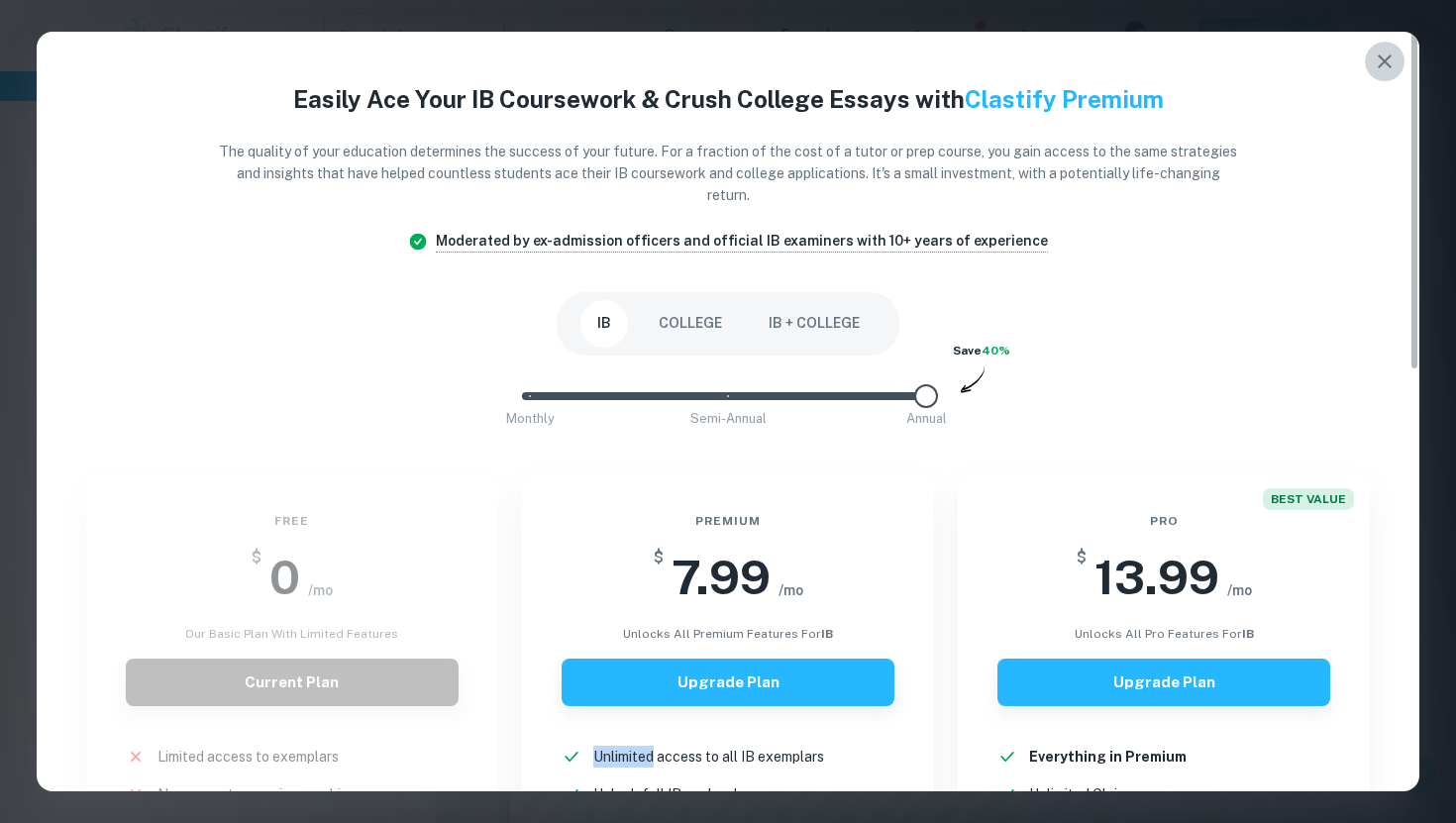 click 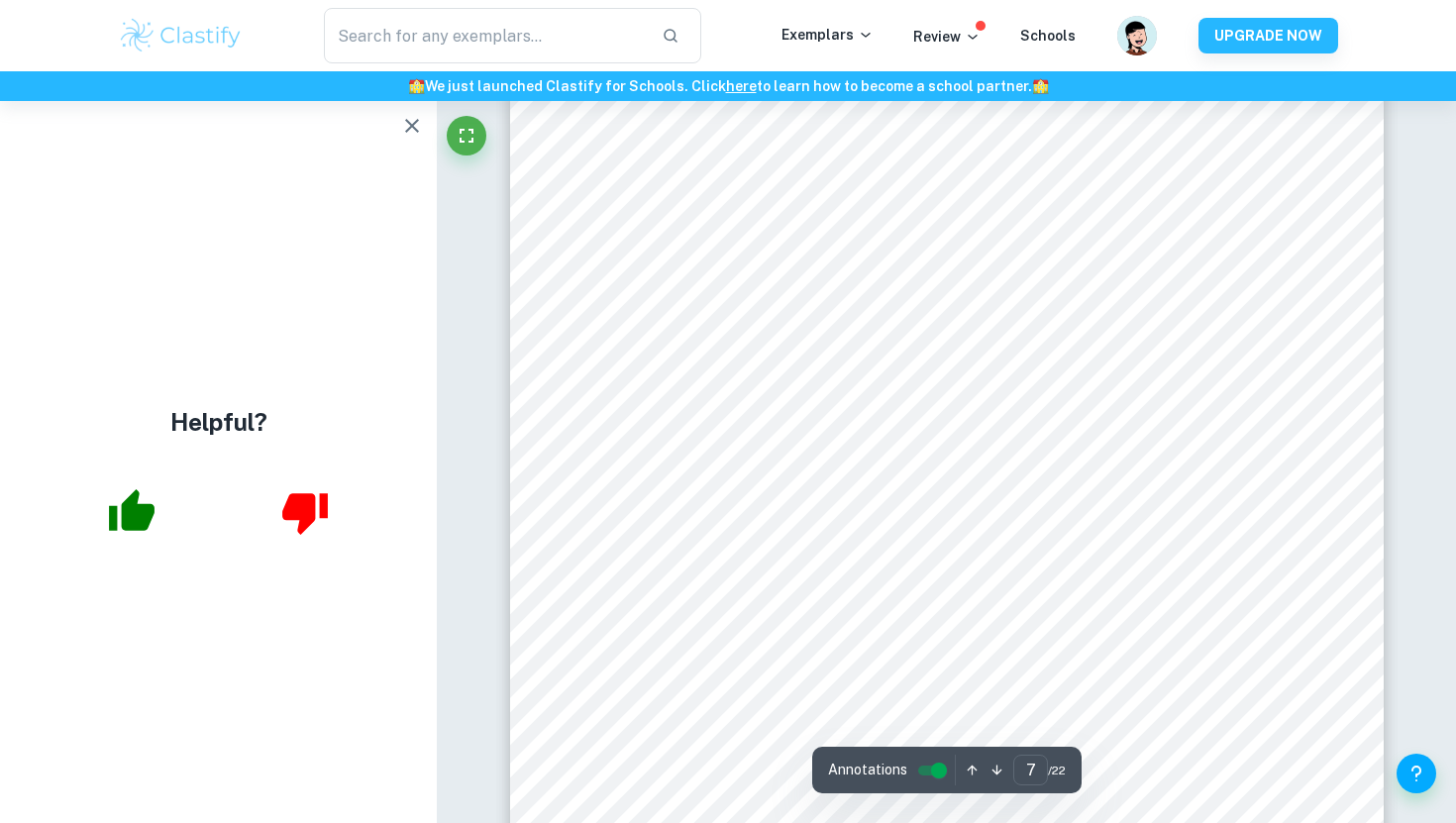 scroll, scrollTop: 8029, scrollLeft: 0, axis: vertical 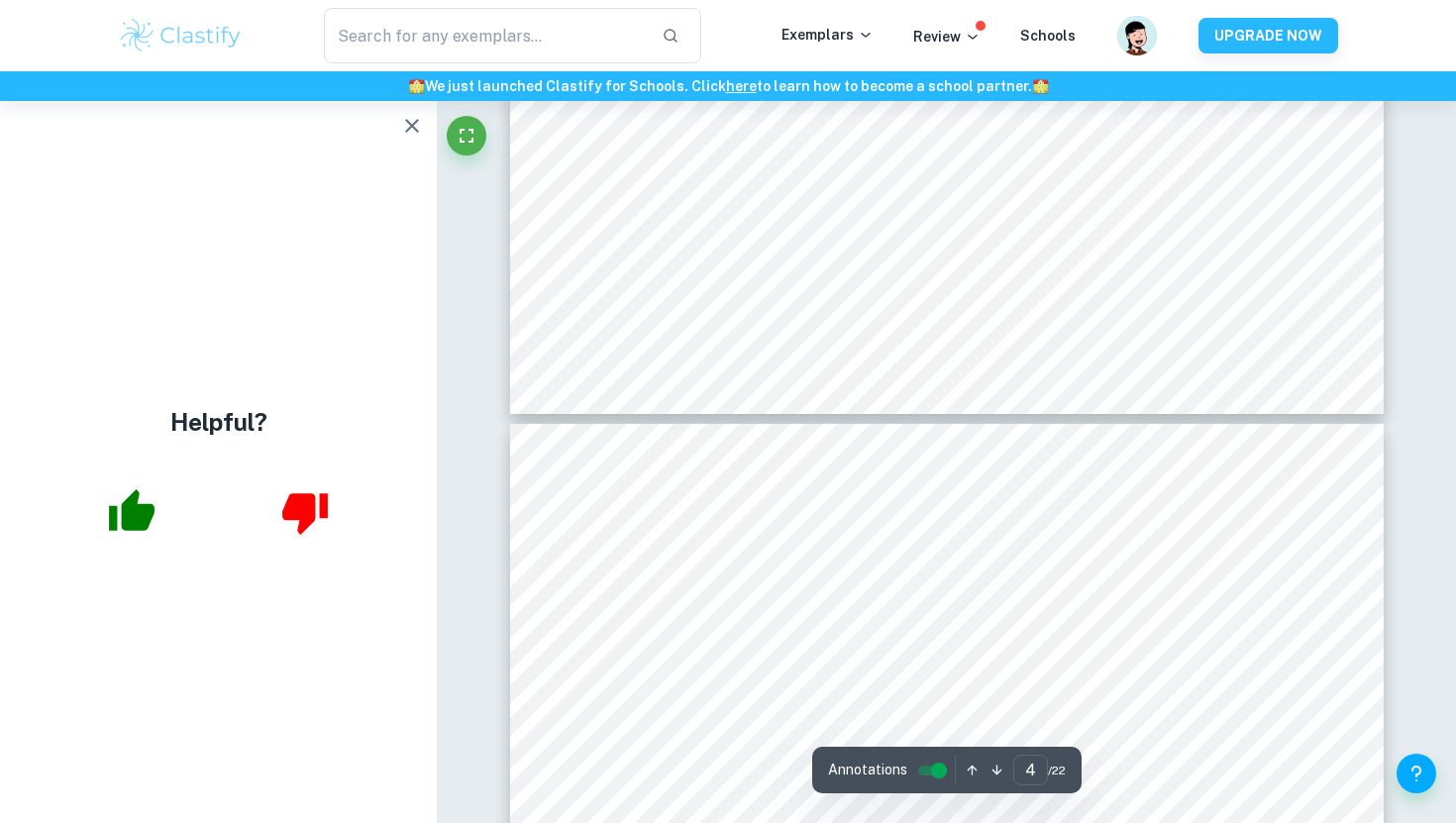 type on "5" 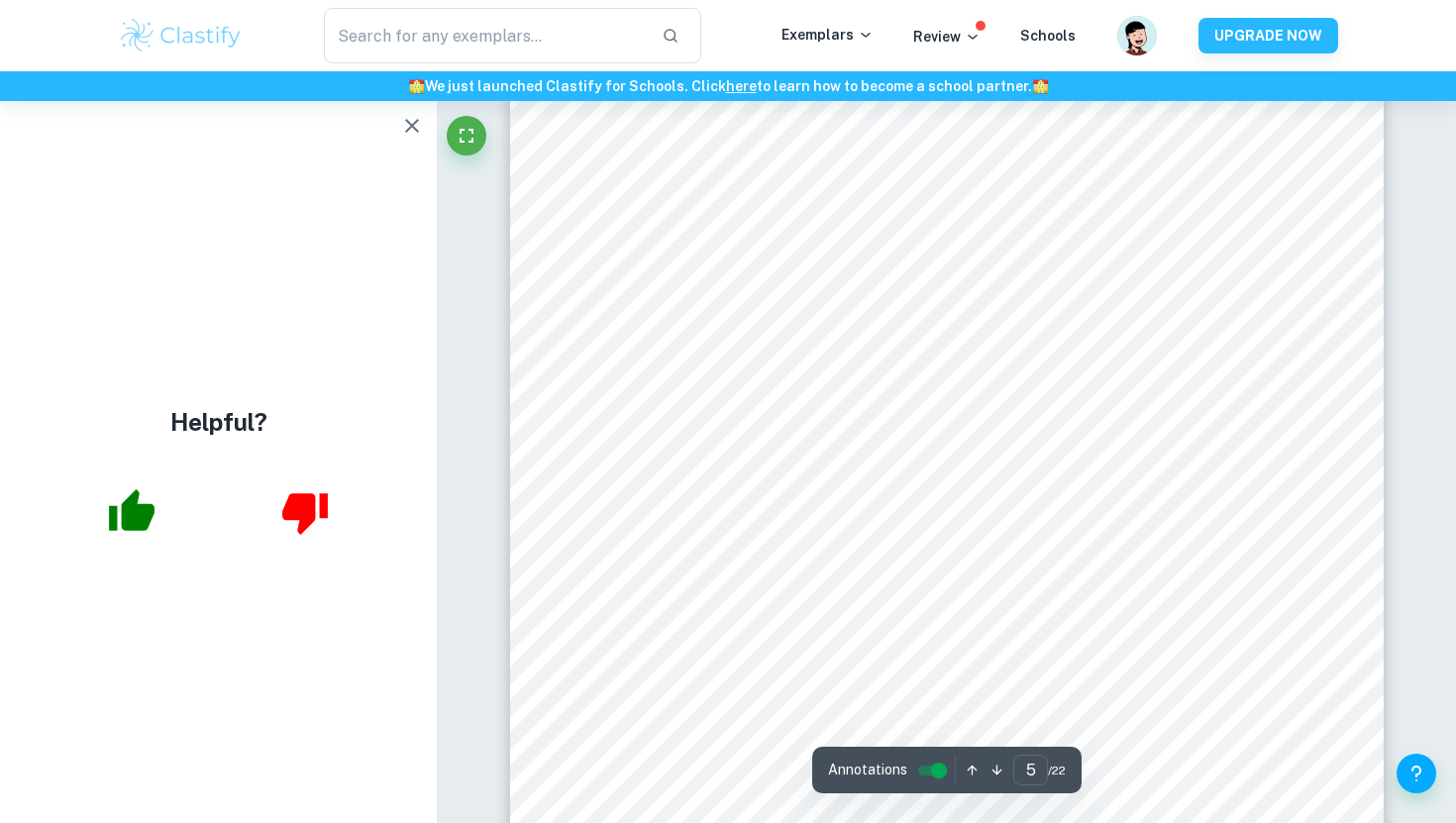 scroll, scrollTop: 5371, scrollLeft: 0, axis: vertical 